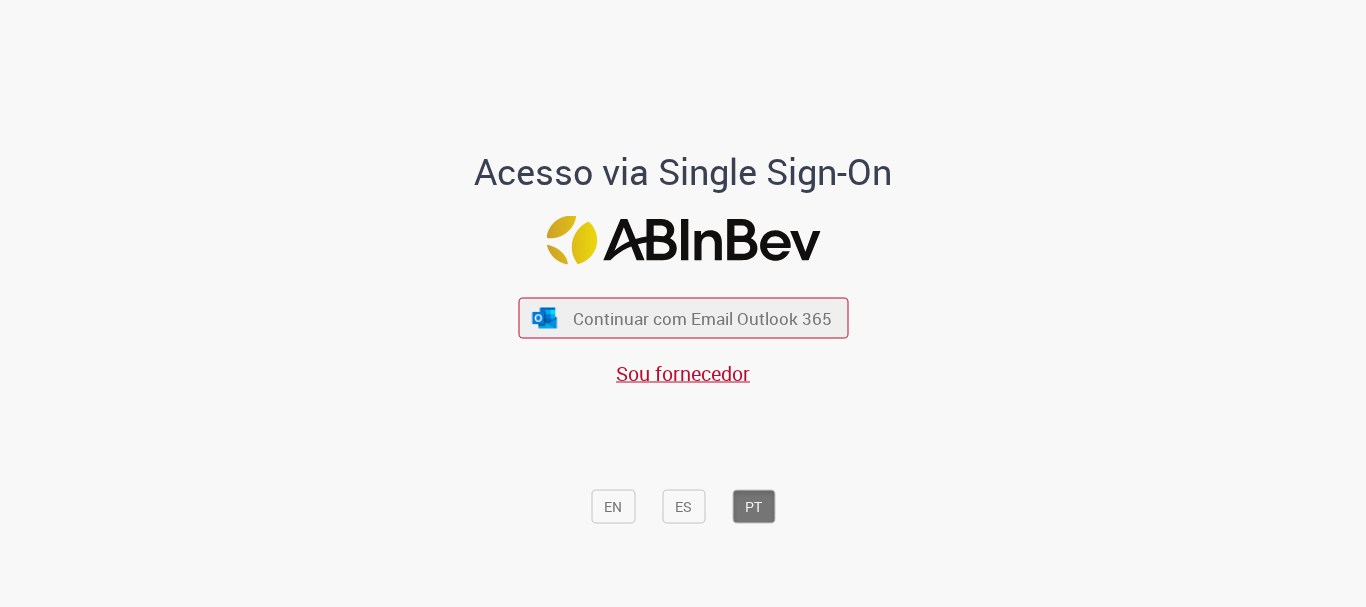 scroll, scrollTop: 0, scrollLeft: 0, axis: both 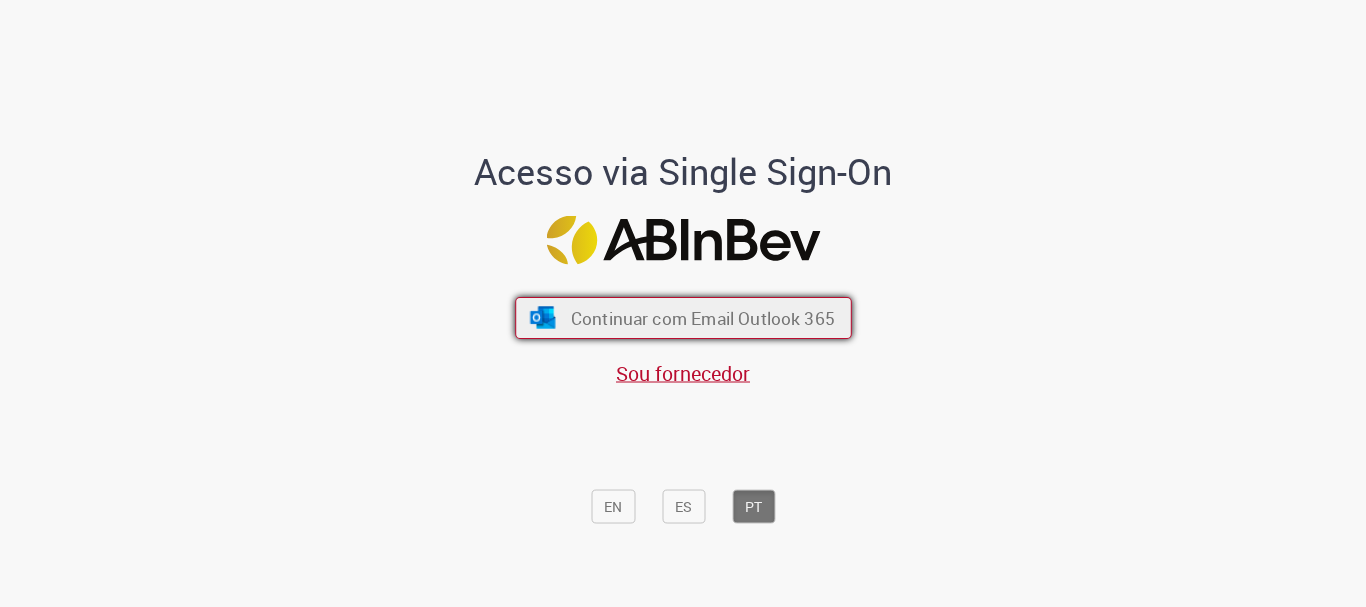 click on "Continuar com Email Outlook 365" at bounding box center [702, 318] 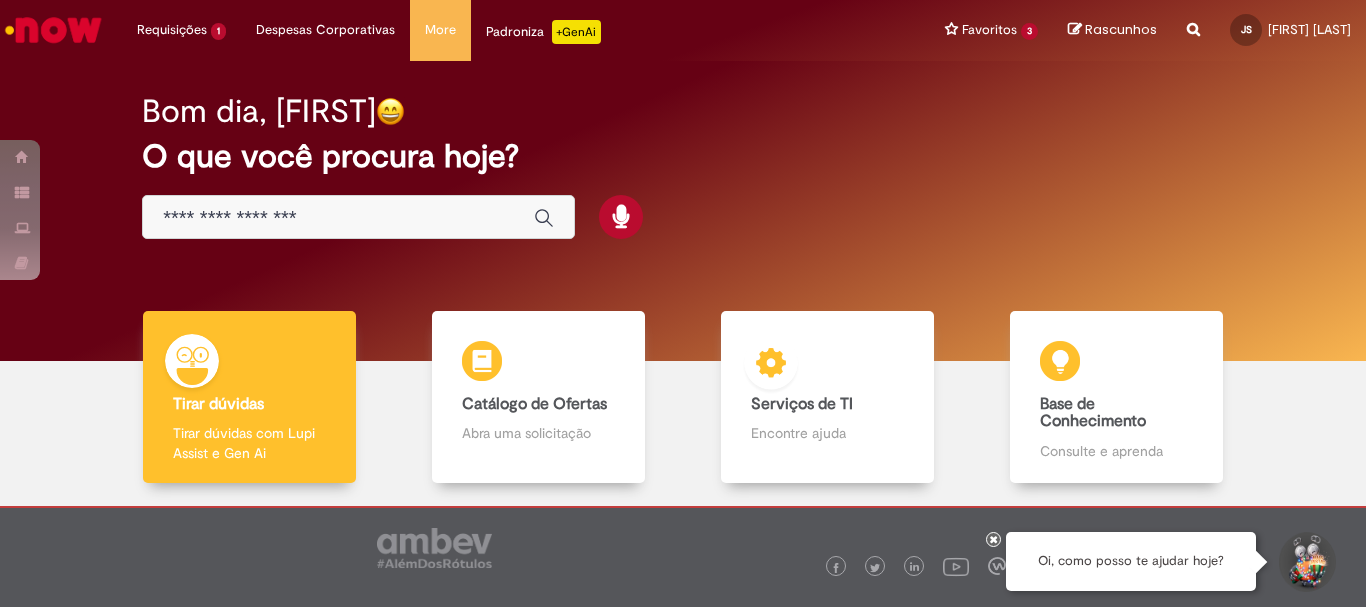 scroll, scrollTop: 0, scrollLeft: 0, axis: both 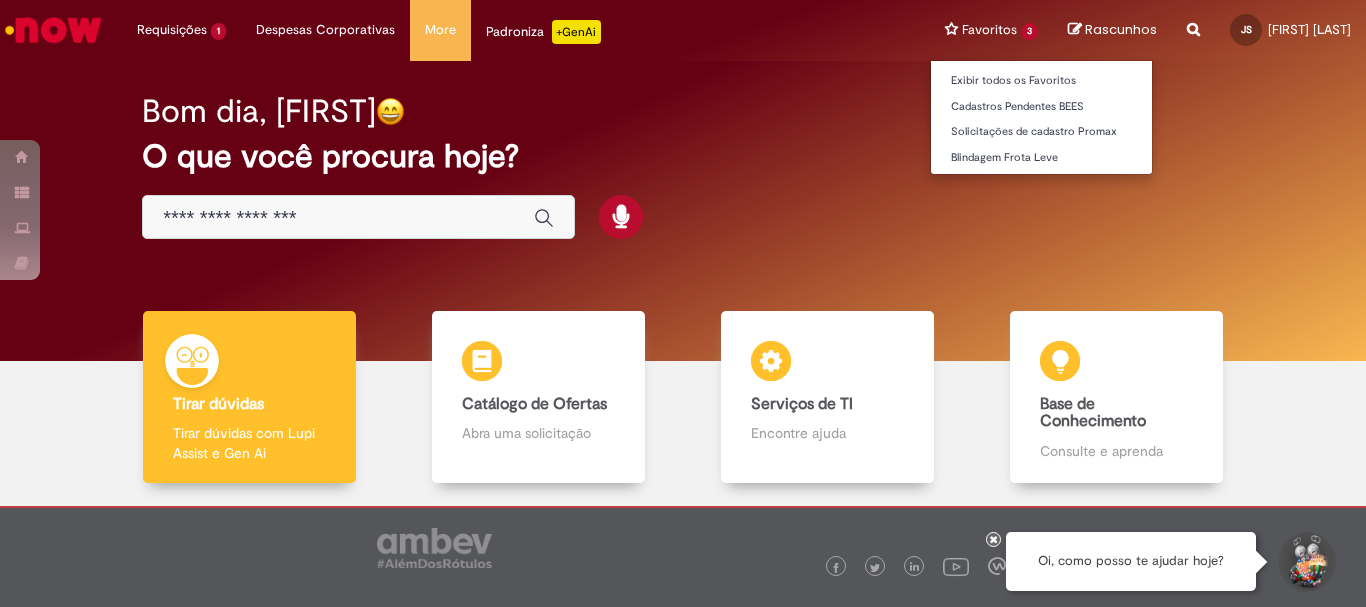 click on "Favoritos   3
Exibir todos os Favoritos
Cadastros Pendentes BEES
Solicitações de cadastro Promax
Blindagem Frota Leve" at bounding box center [991, 30] 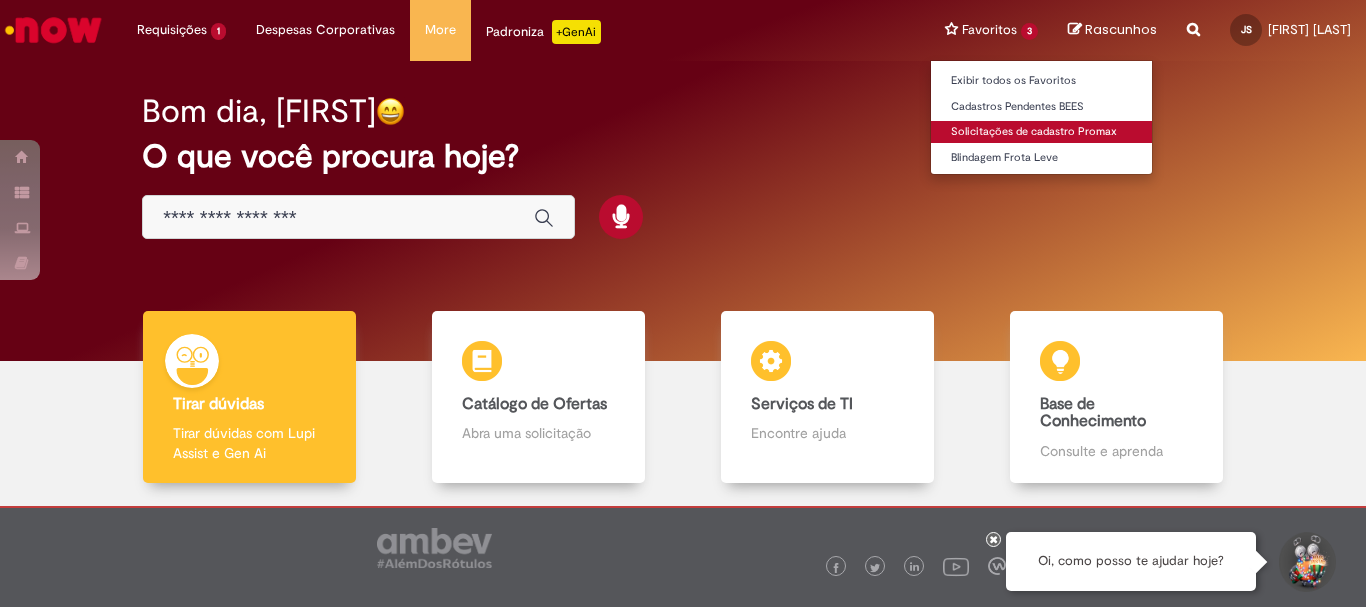 click on "Solicitações de cadastro Promax" at bounding box center [1041, 132] 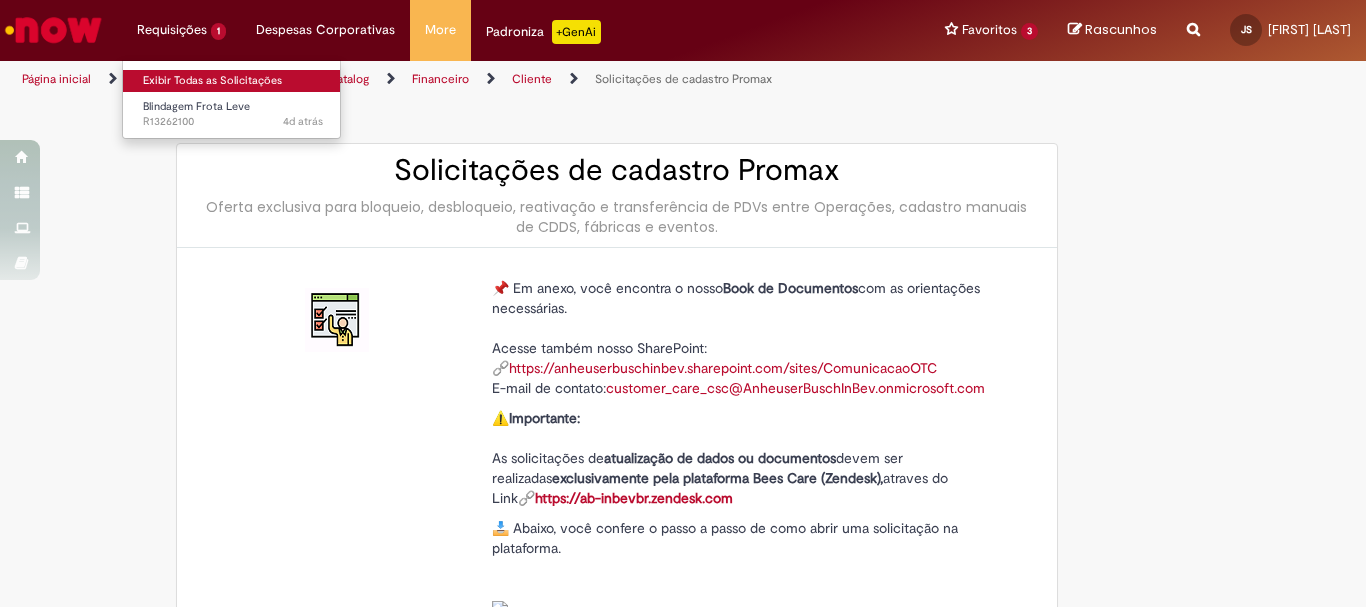 type on "**********" 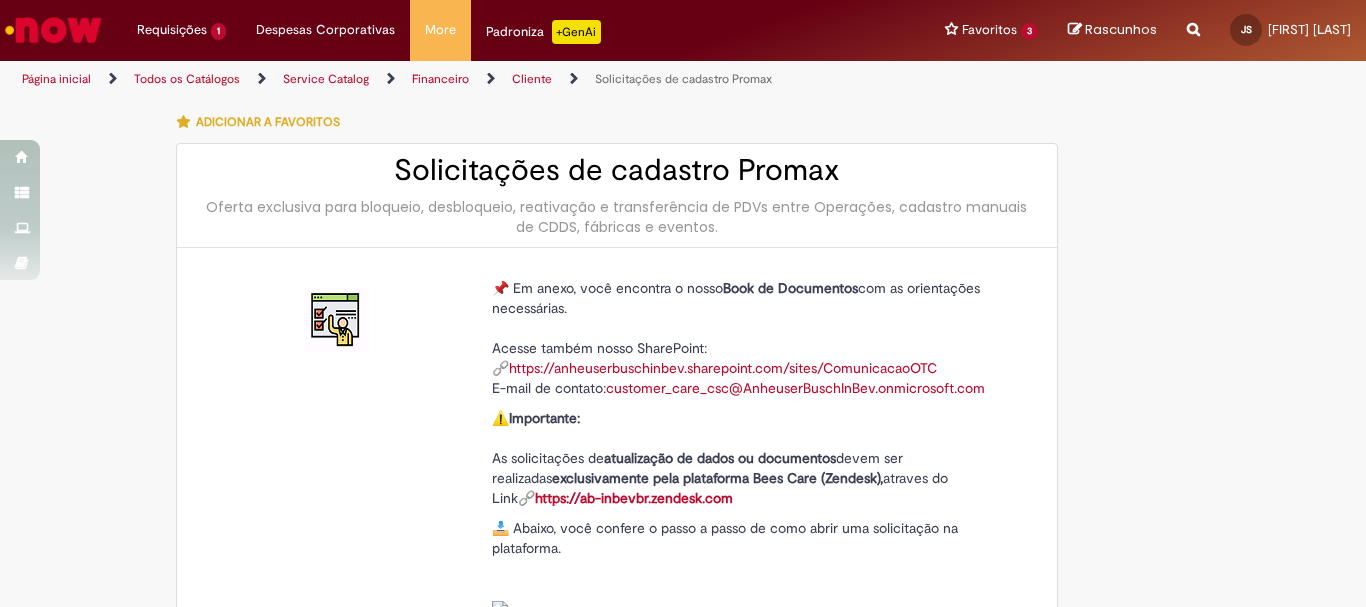 type on "**********" 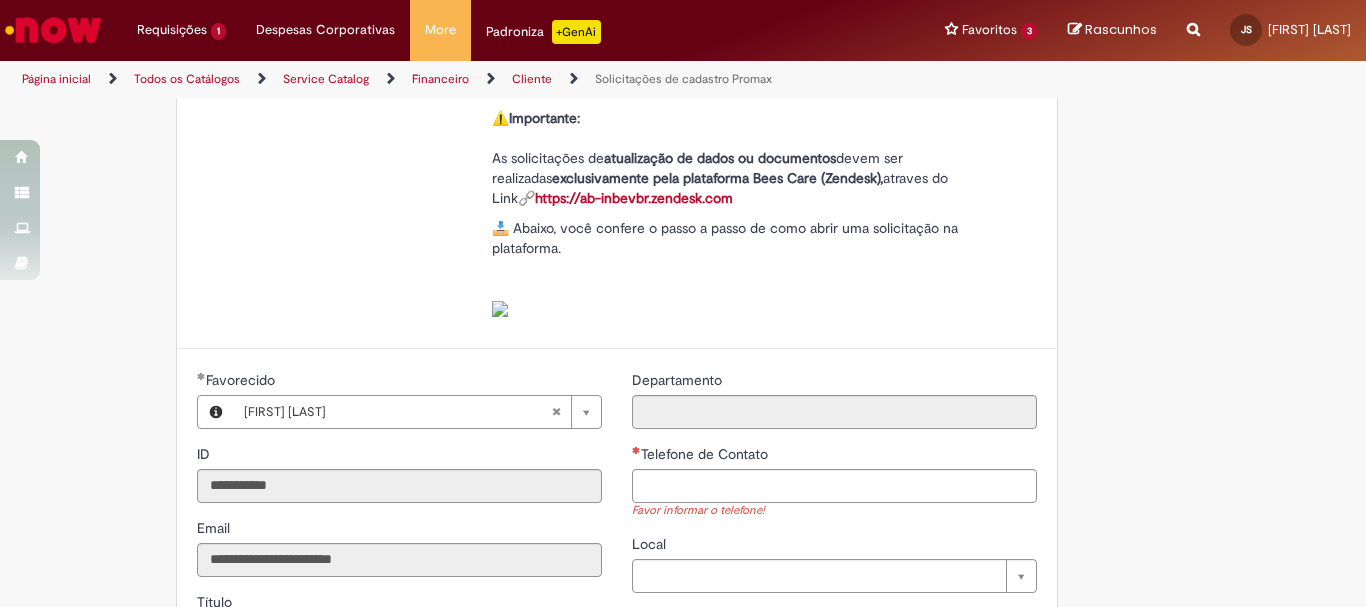 scroll, scrollTop: 600, scrollLeft: 0, axis: vertical 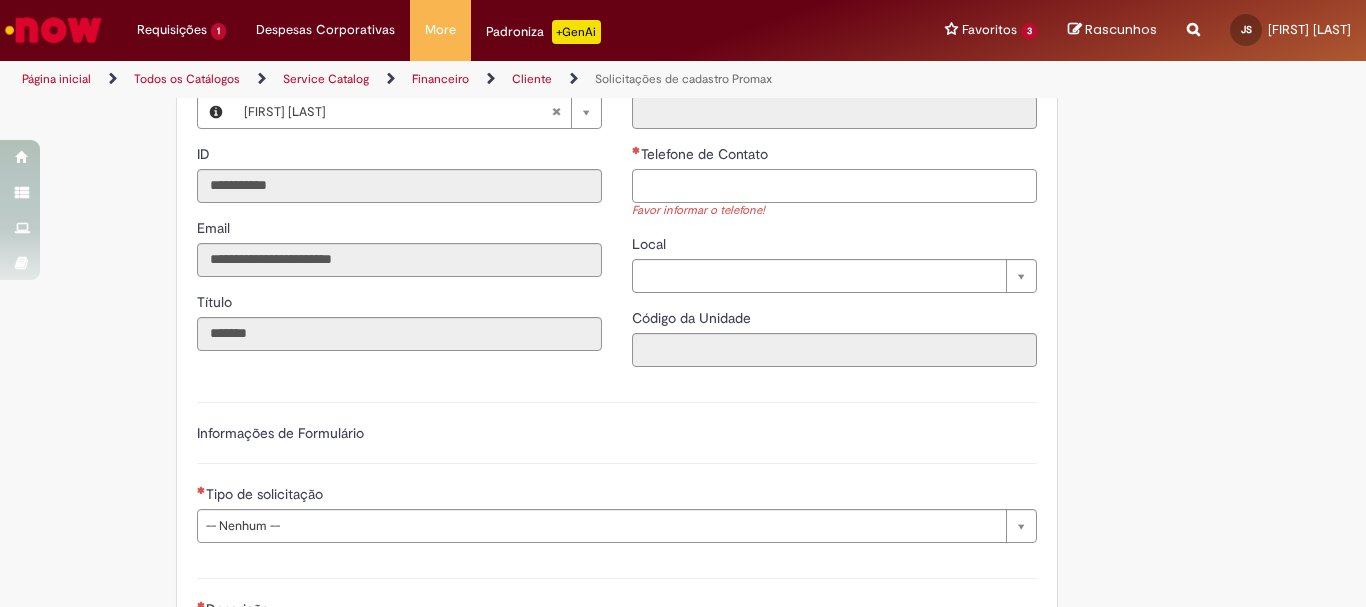 click on "Telefone de Contato" at bounding box center [834, 186] 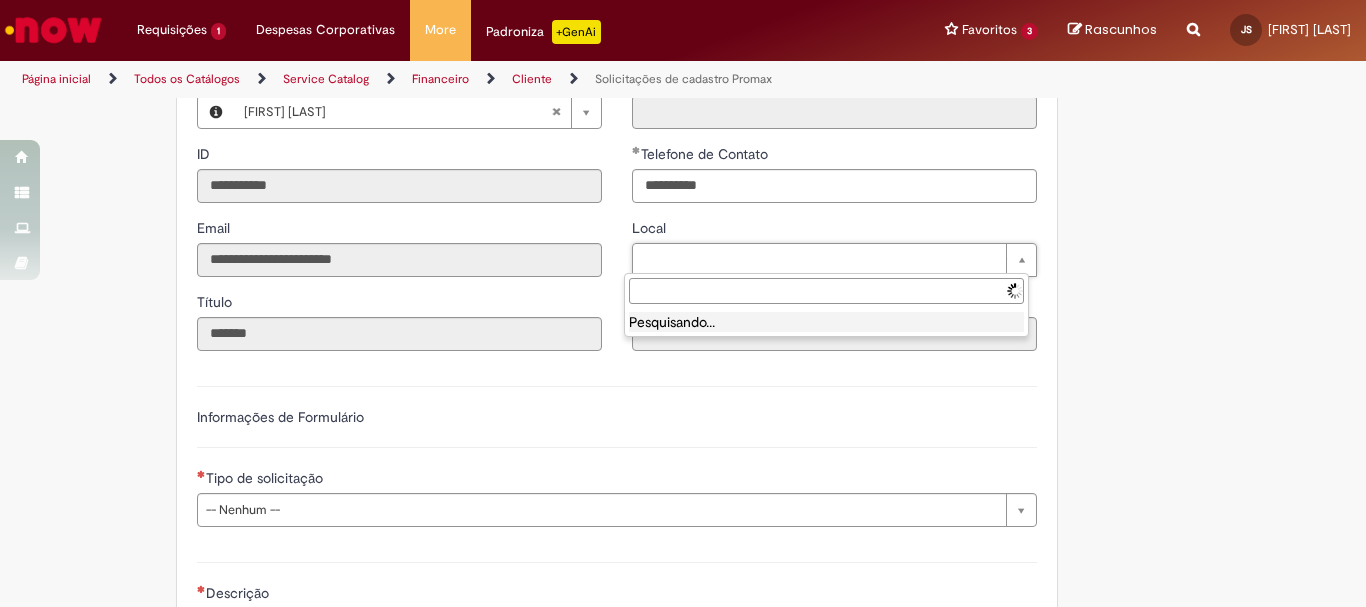 type on "**********" 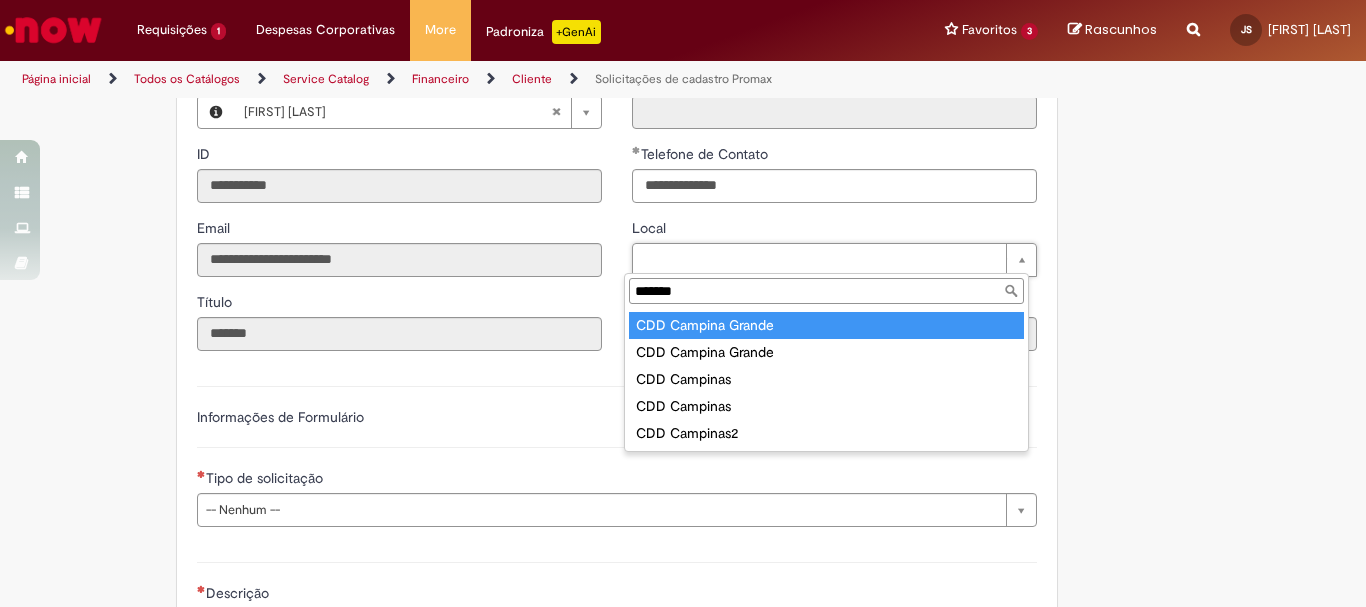 type on "*******" 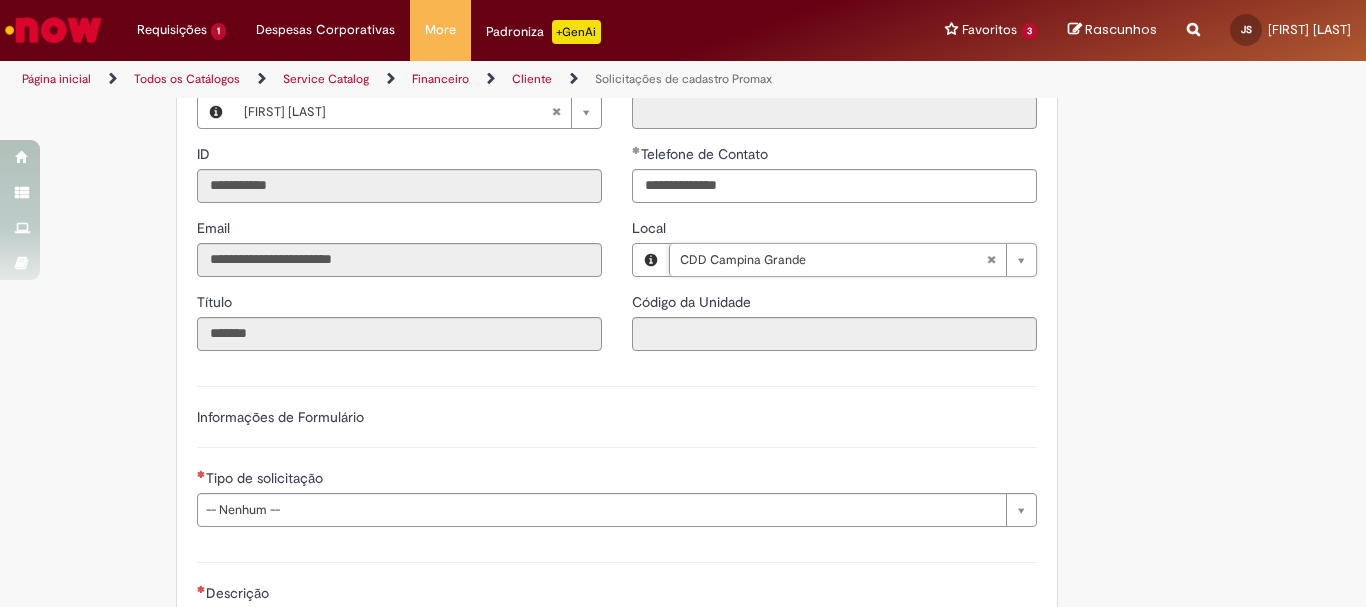 type on "****" 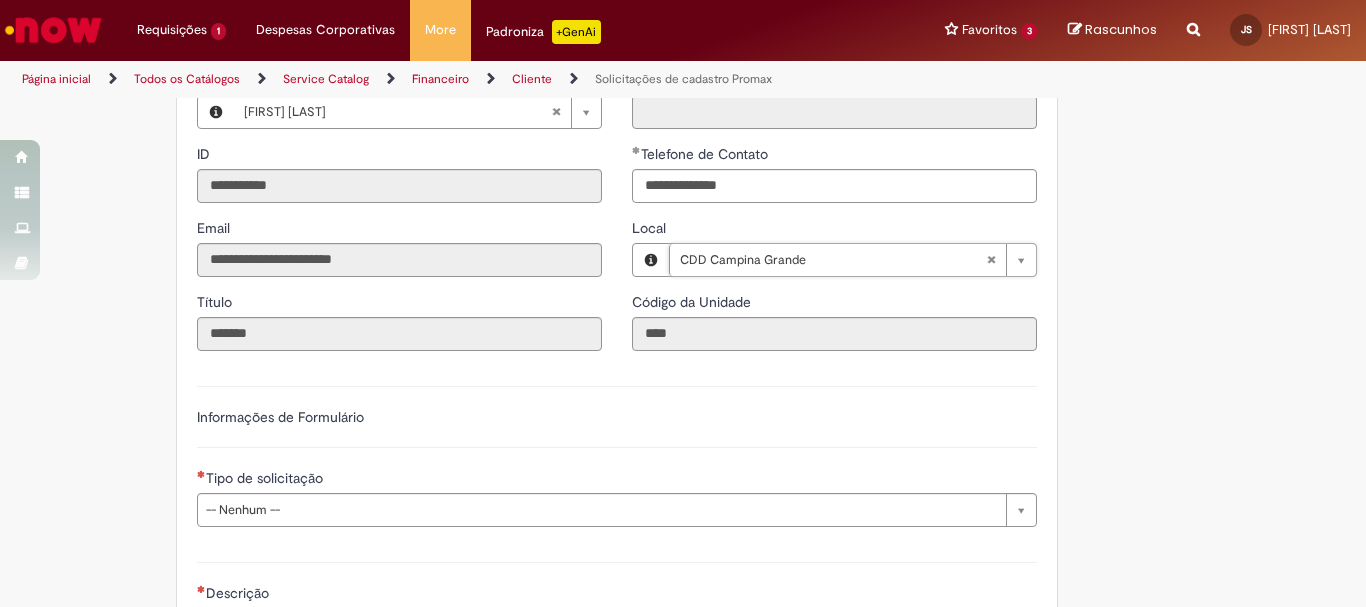 scroll, scrollTop: 900, scrollLeft: 0, axis: vertical 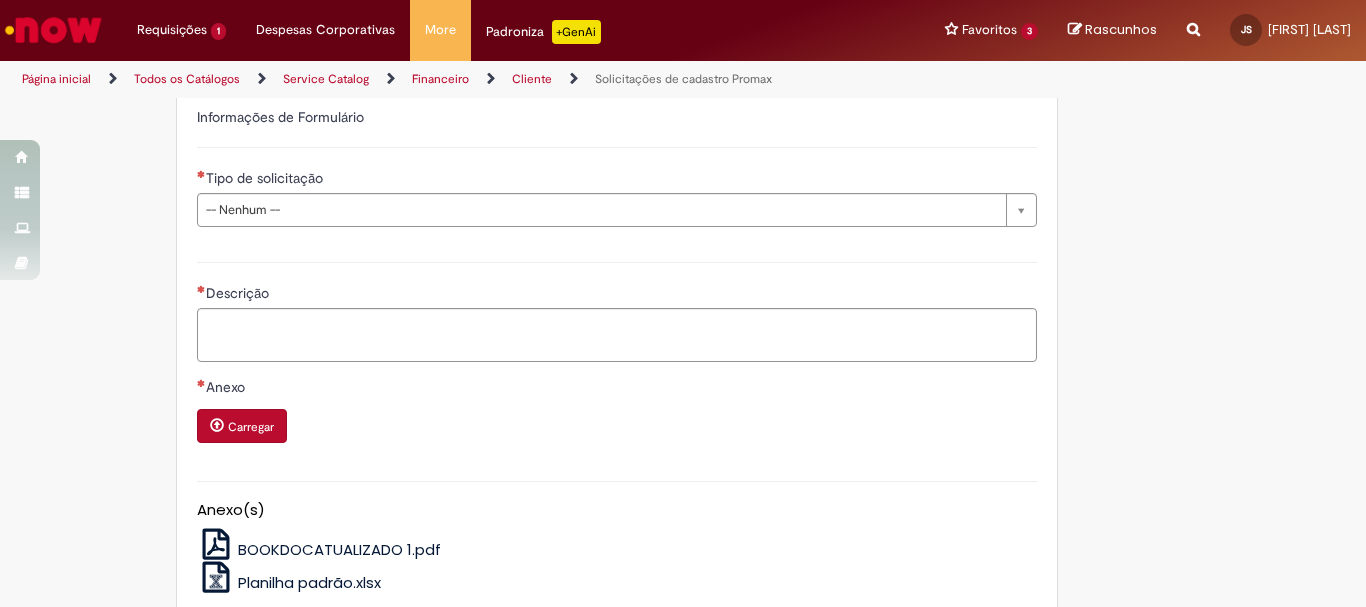 click on "Tipo de solicitação" at bounding box center (617, 180) 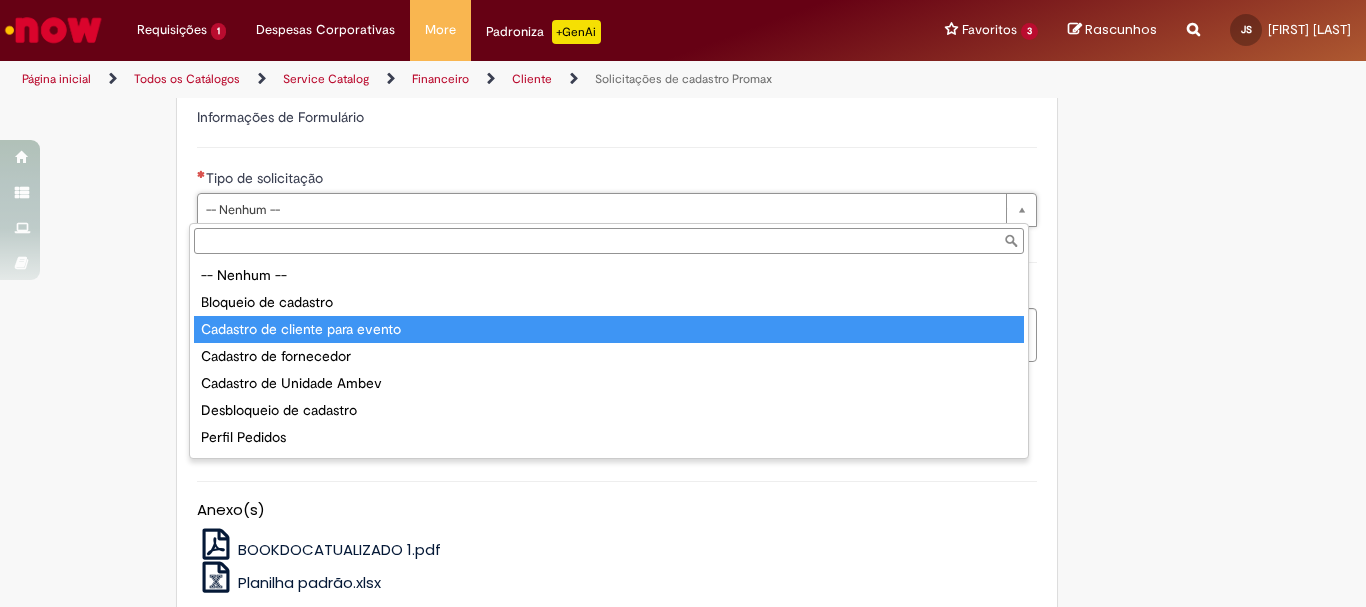 scroll, scrollTop: 78, scrollLeft: 0, axis: vertical 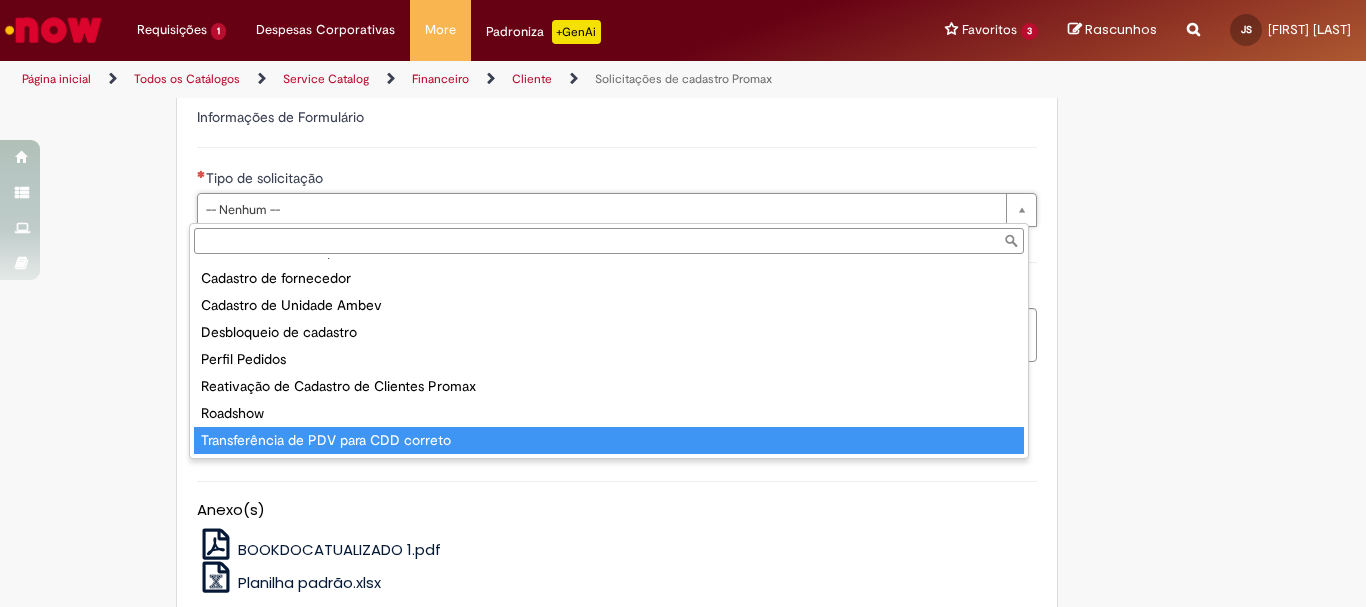 type on "**********" 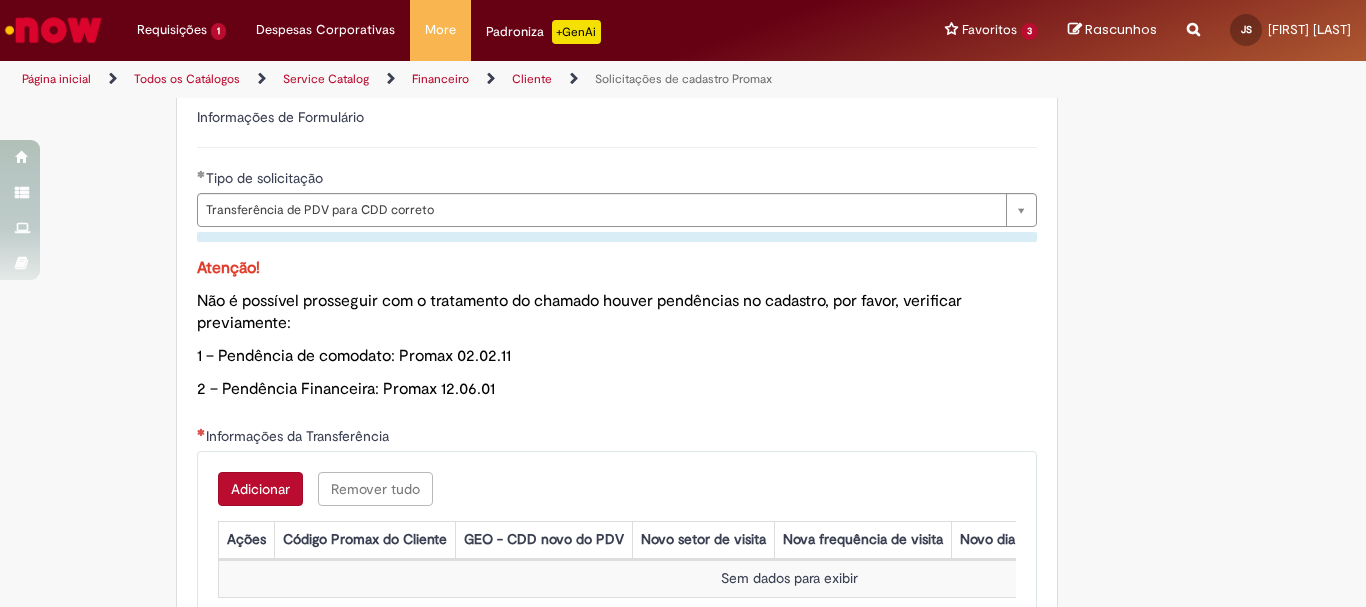 click on "Adicionar" at bounding box center (260, 489) 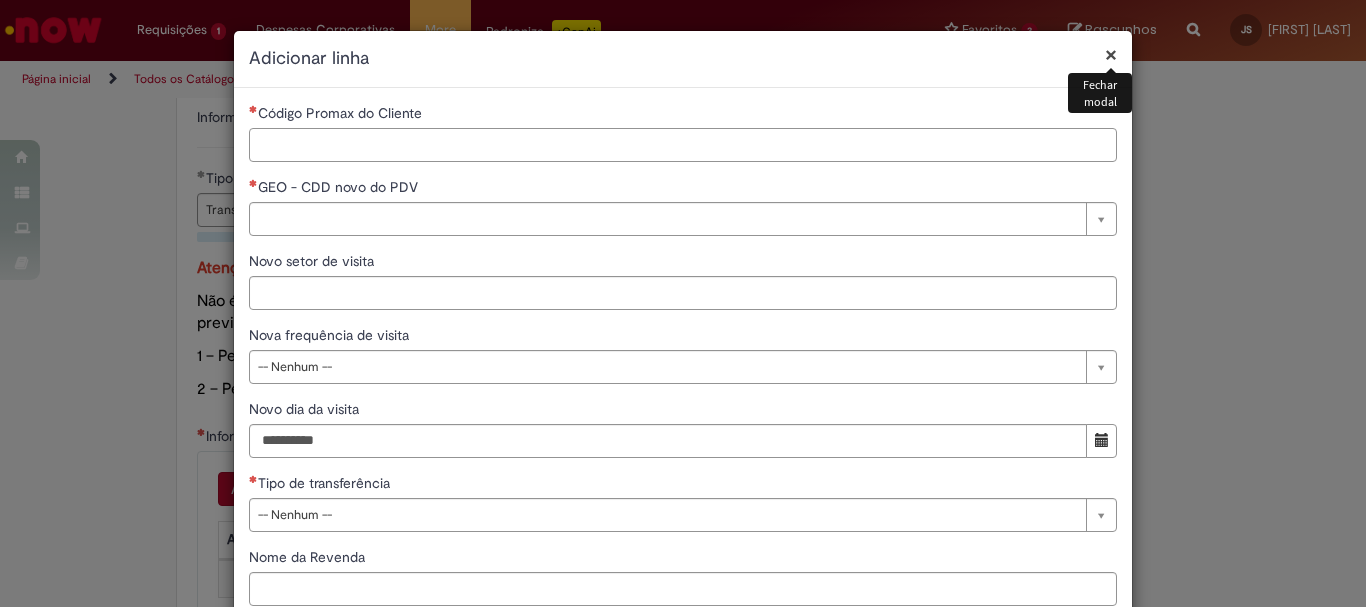 click on "Código Promax do Cliente" at bounding box center (683, 145) 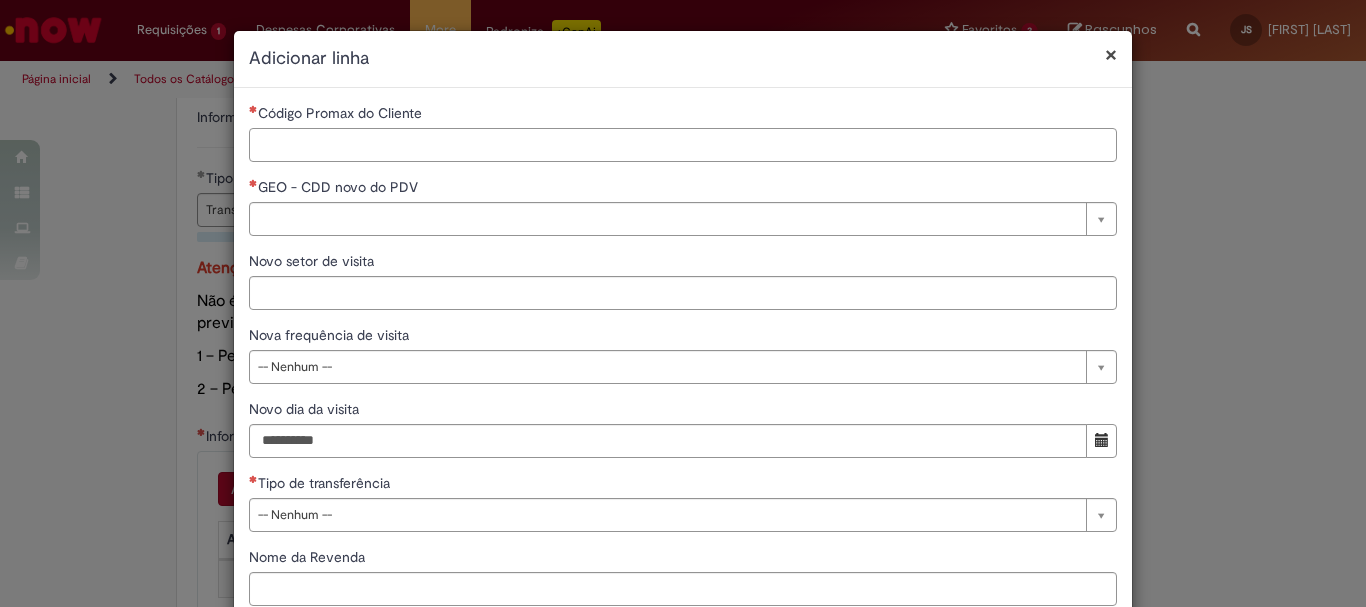 paste on "*****" 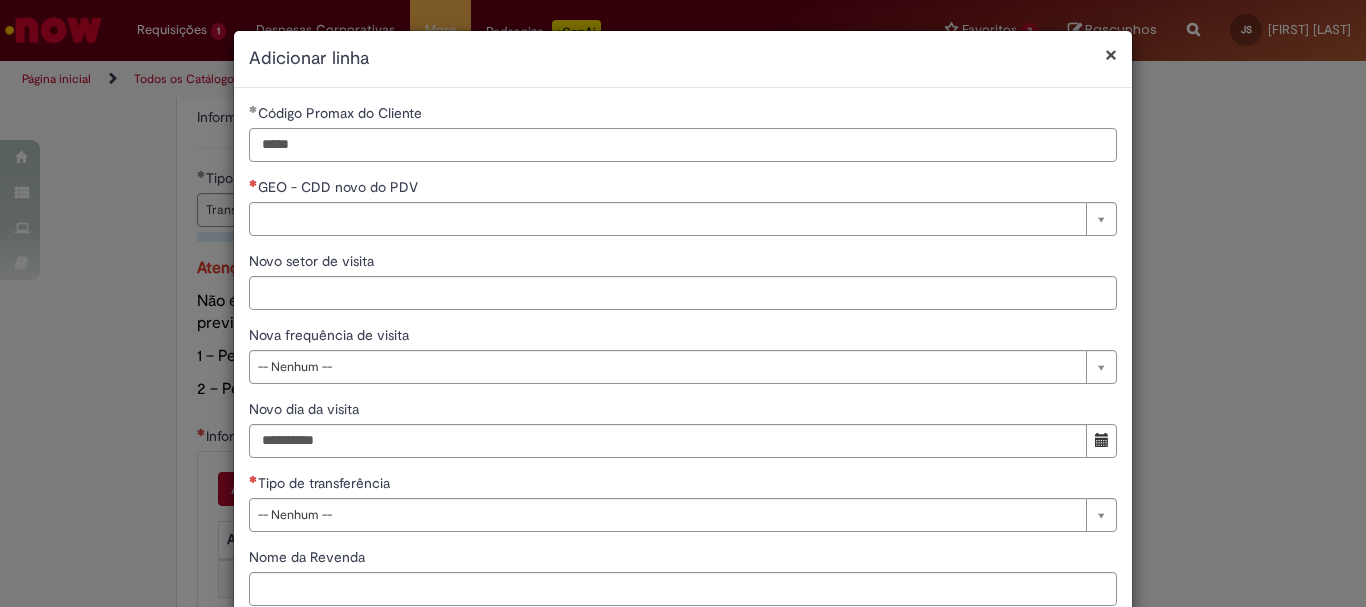 type on "*****" 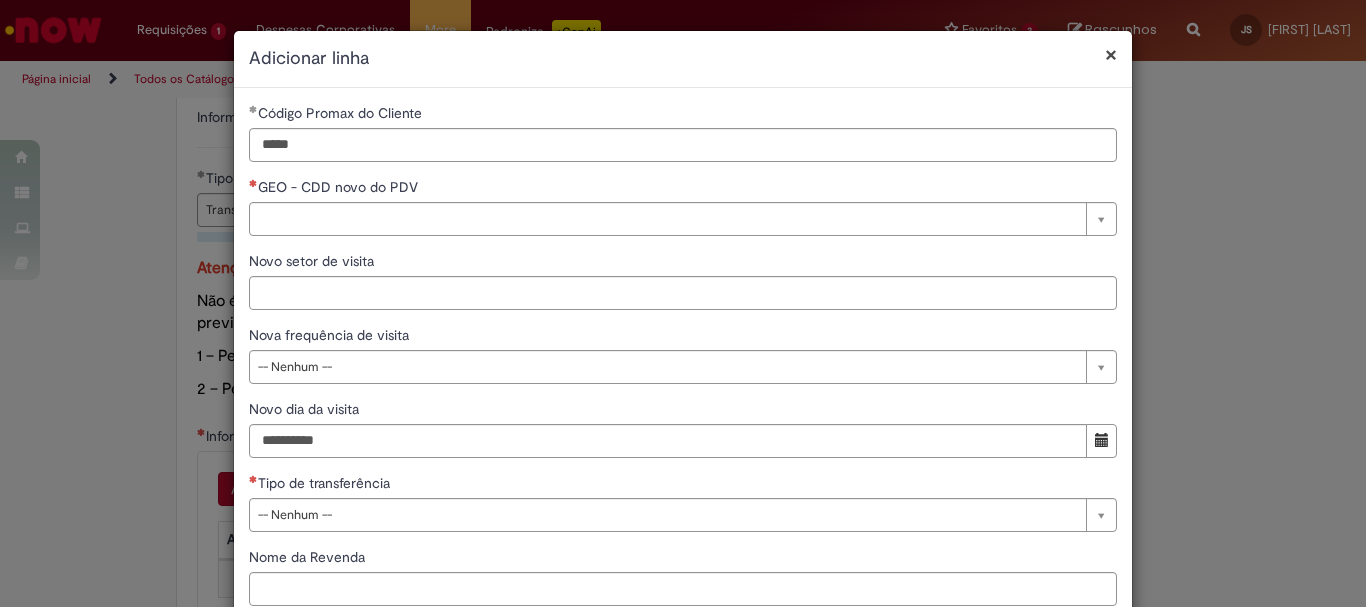 click on "**********" at bounding box center (683, 362) 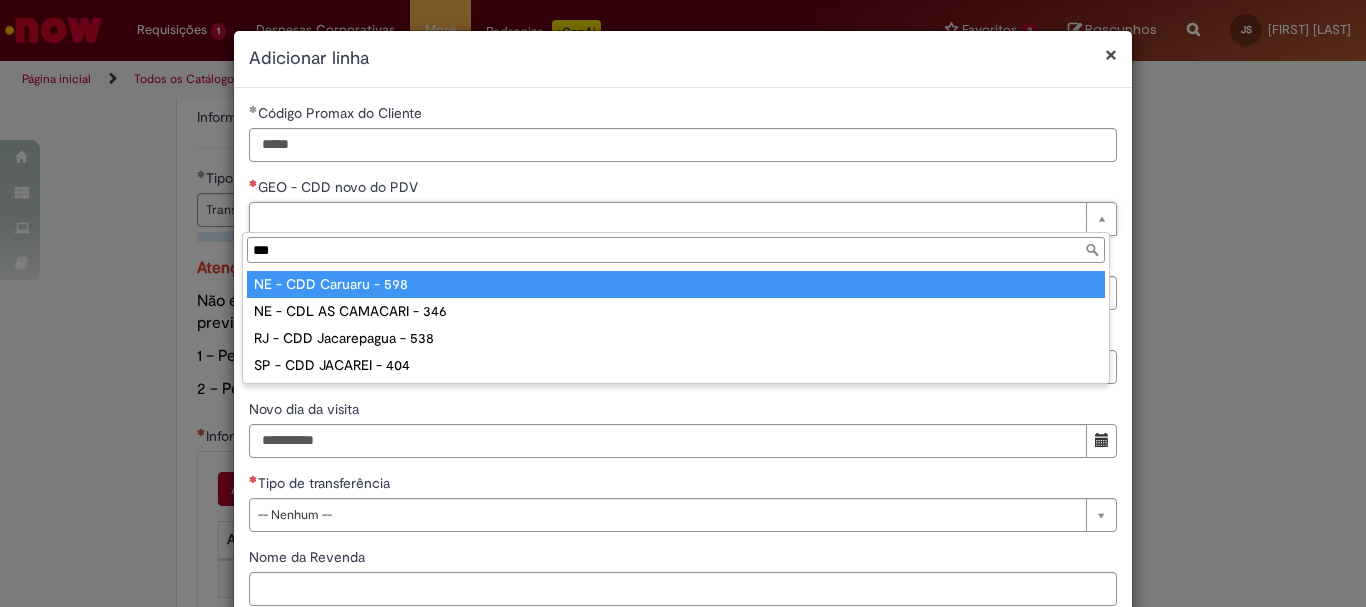 type on "***" 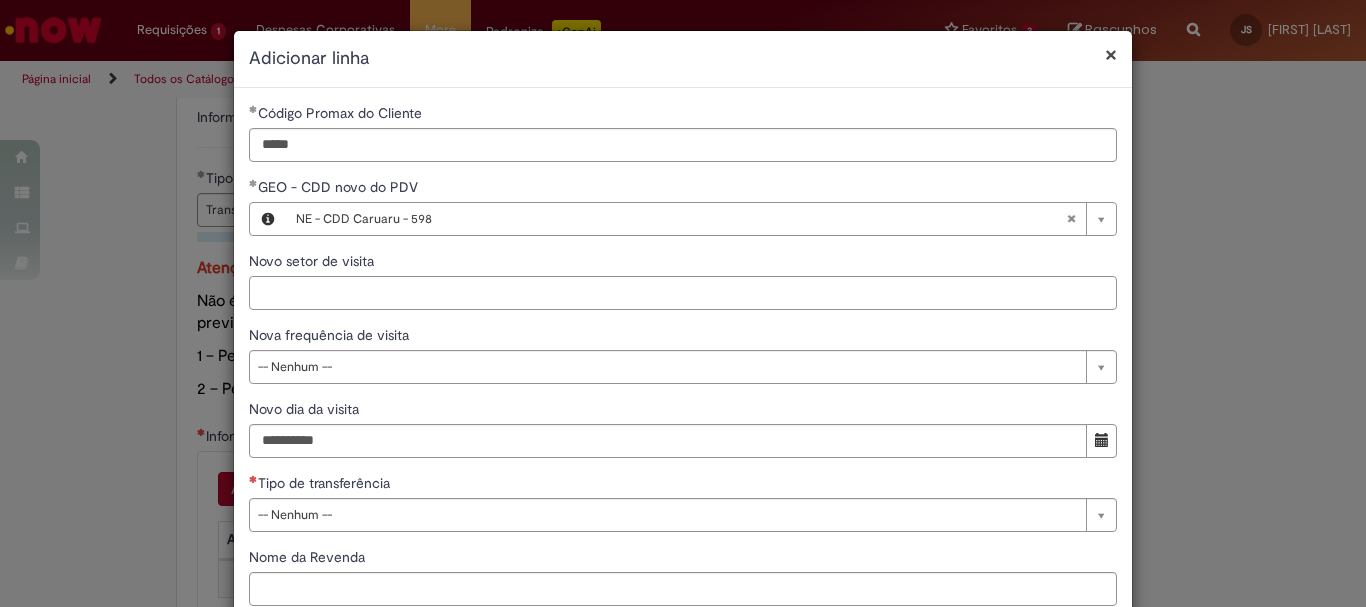click on "Novo setor de visita" at bounding box center [683, 293] 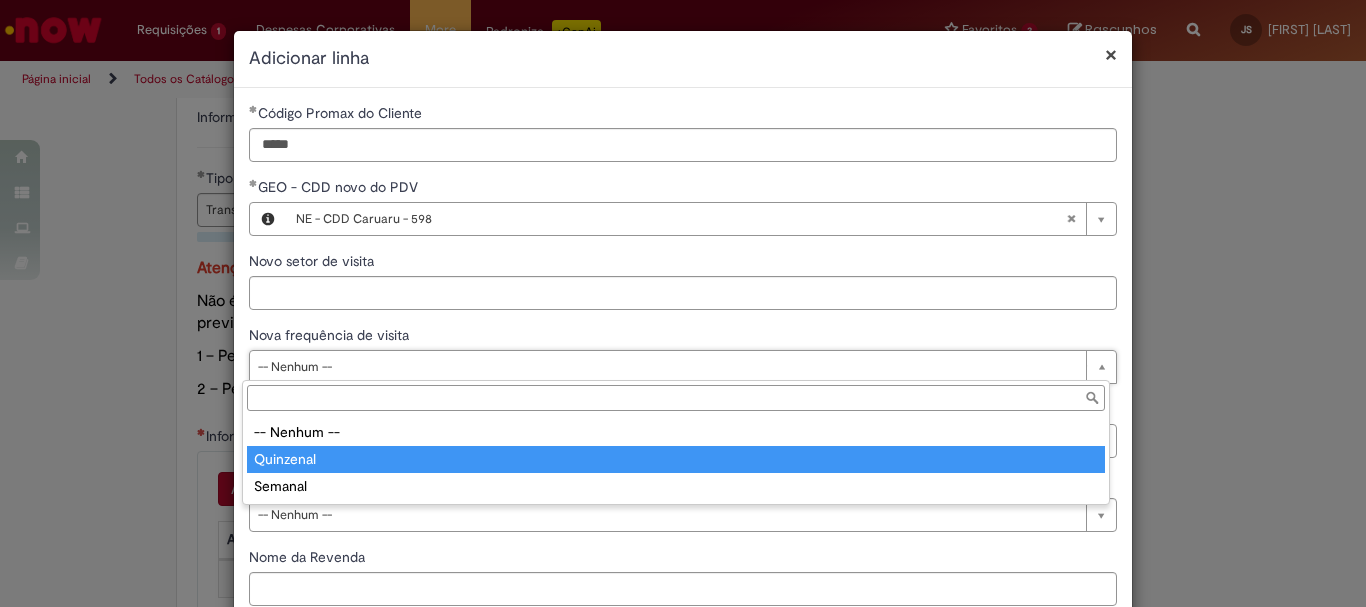 type on "*********" 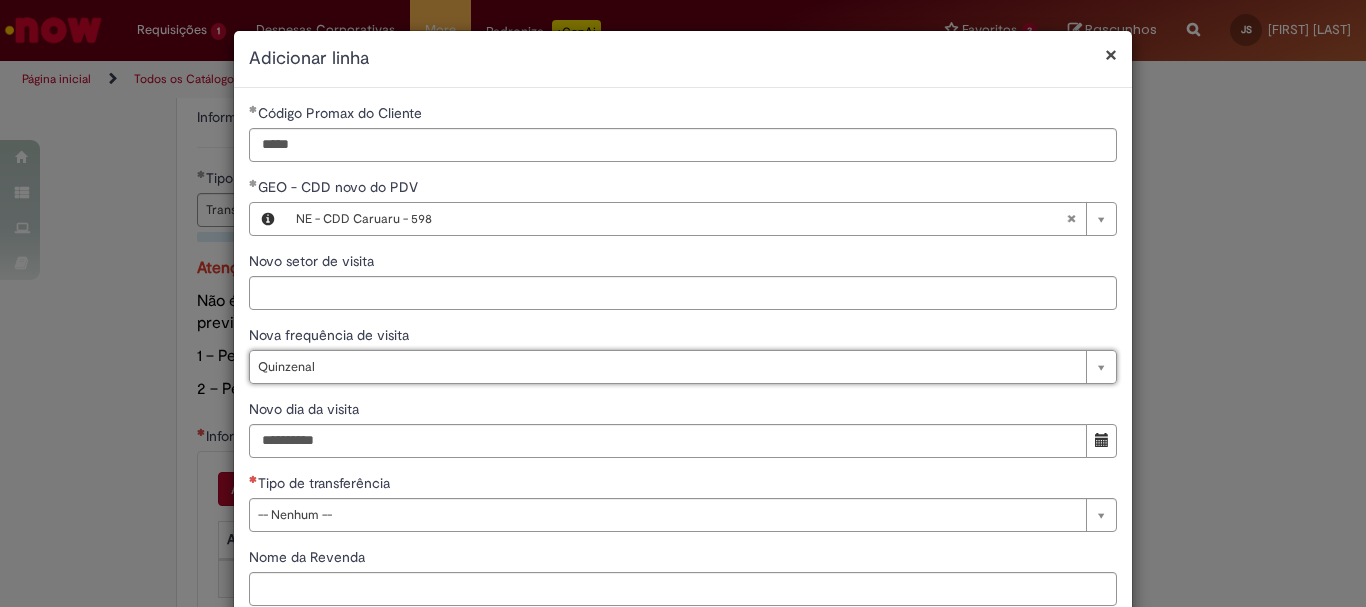 scroll, scrollTop: 125, scrollLeft: 0, axis: vertical 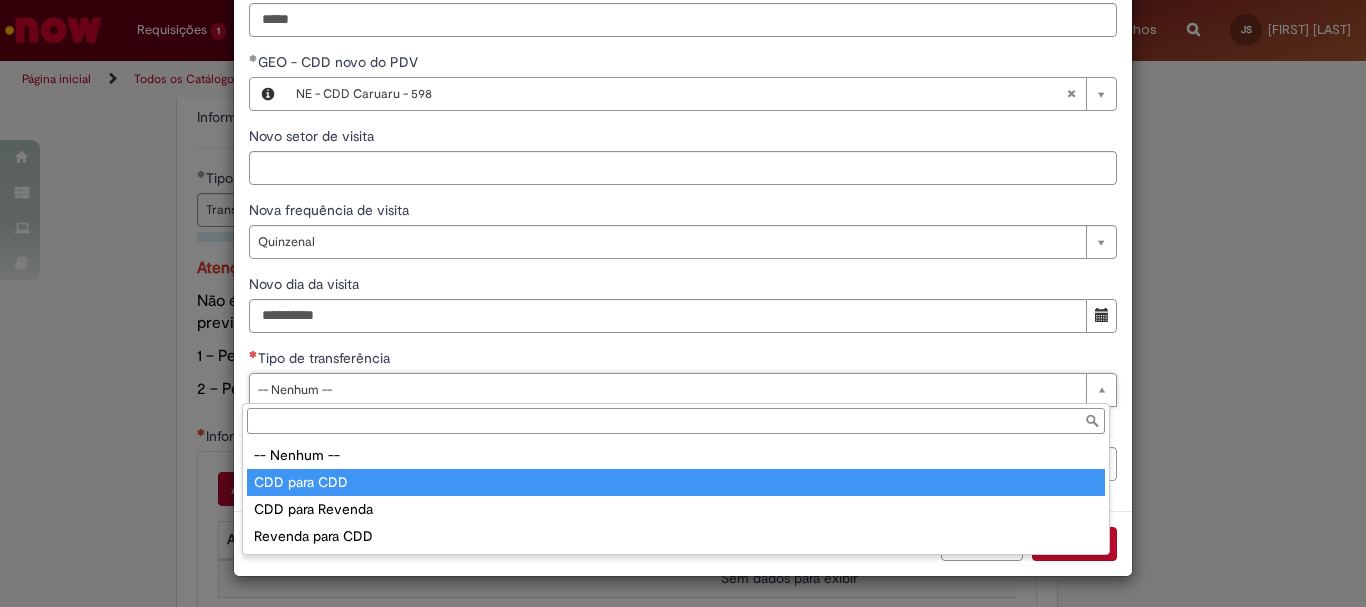 type on "**********" 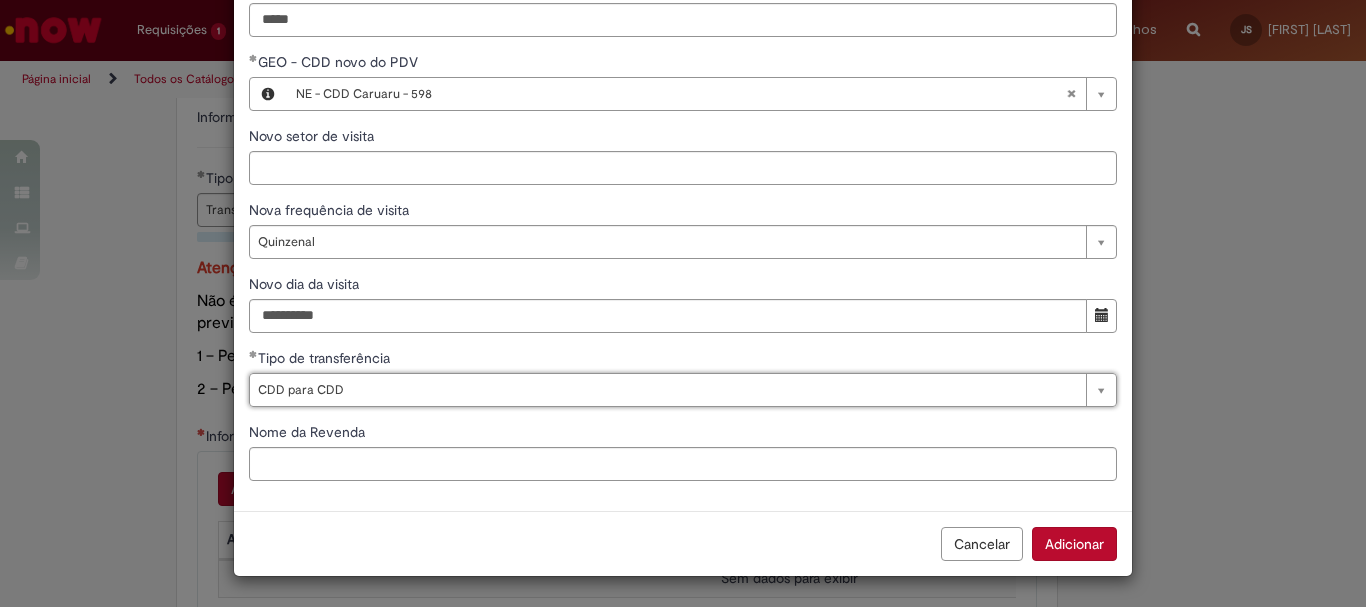 click on "Adicionar" at bounding box center (1074, 544) 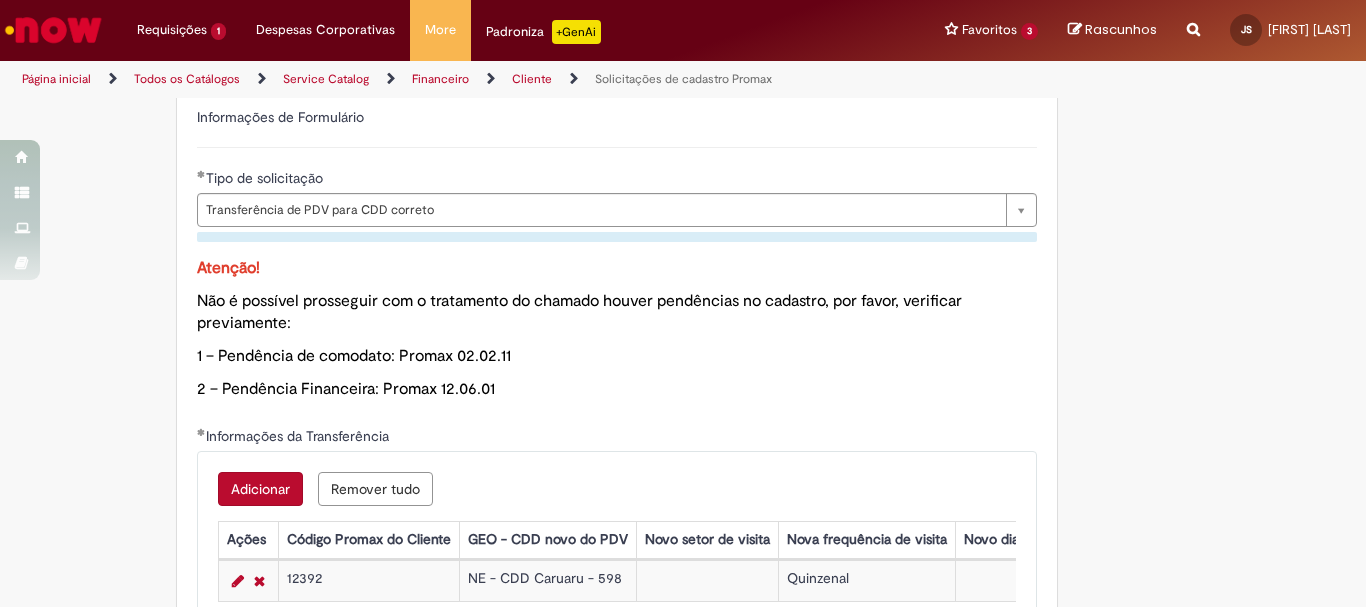 scroll, scrollTop: 1200, scrollLeft: 0, axis: vertical 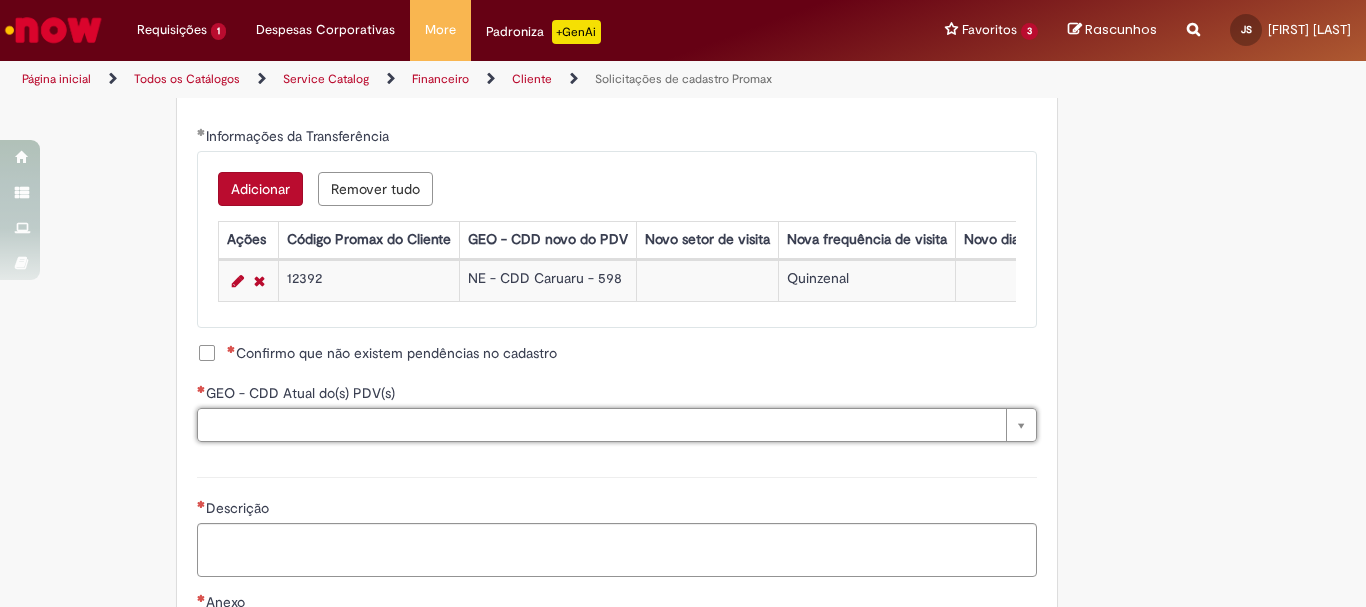 click on "Confirmo que não existem pendências no cadastro" at bounding box center (392, 353) 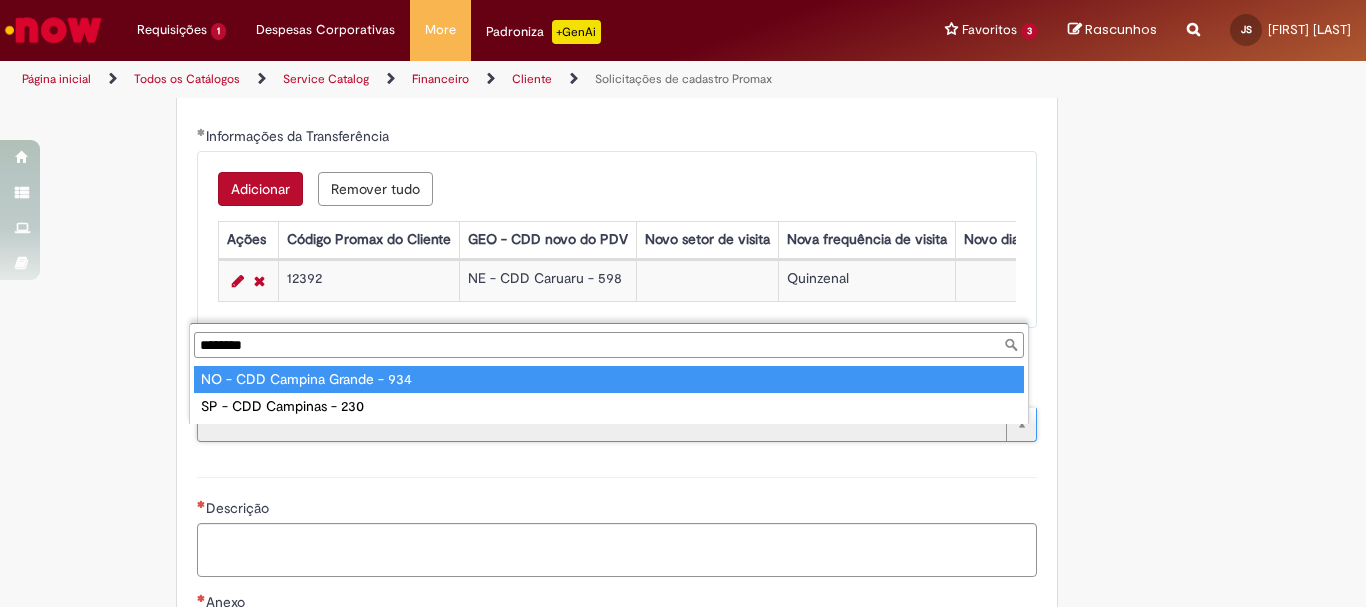 type on "*******" 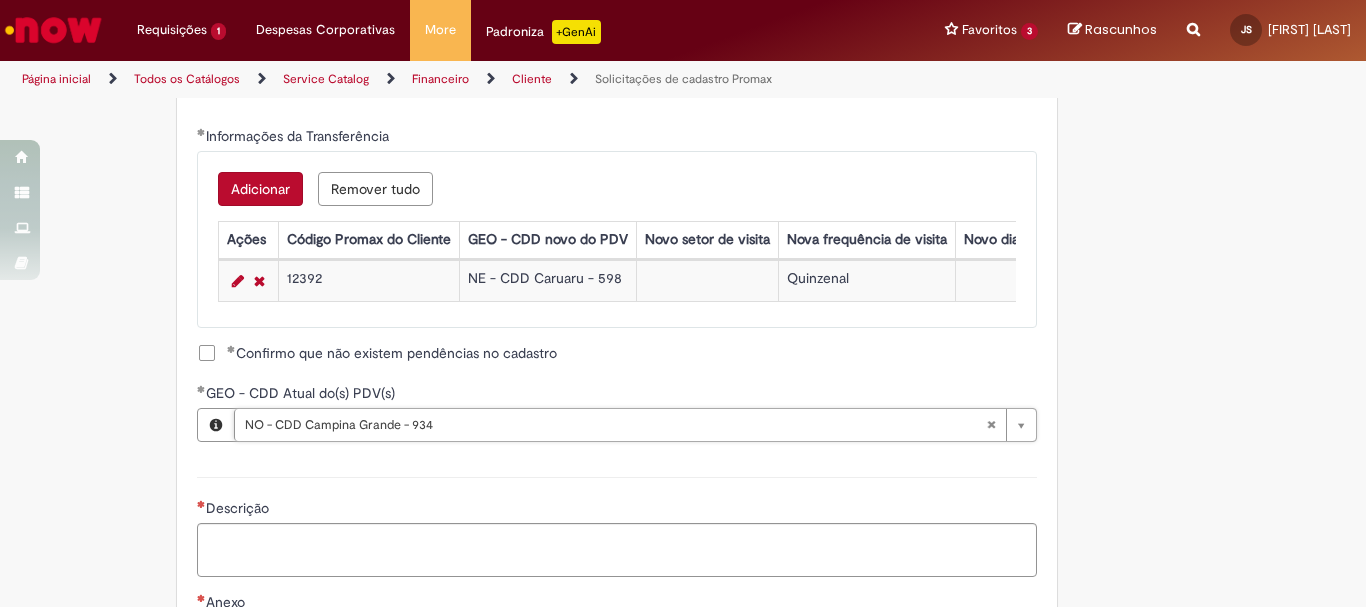 scroll, scrollTop: 1400, scrollLeft: 0, axis: vertical 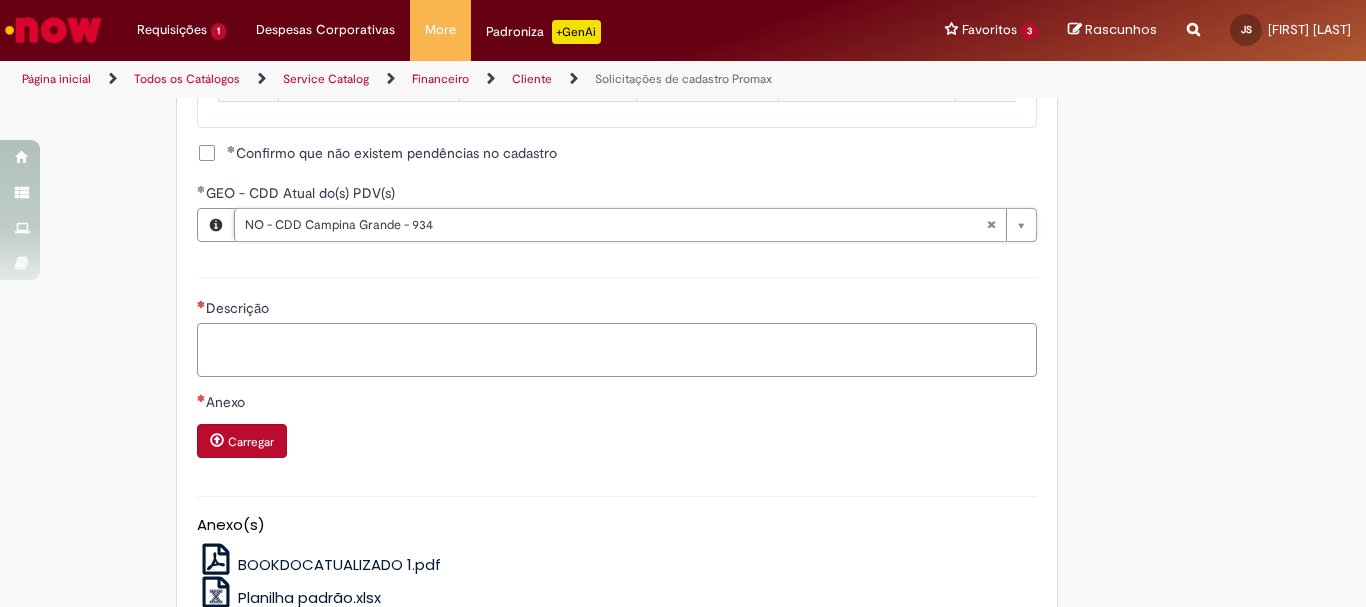 click on "Descrição" at bounding box center (617, 350) 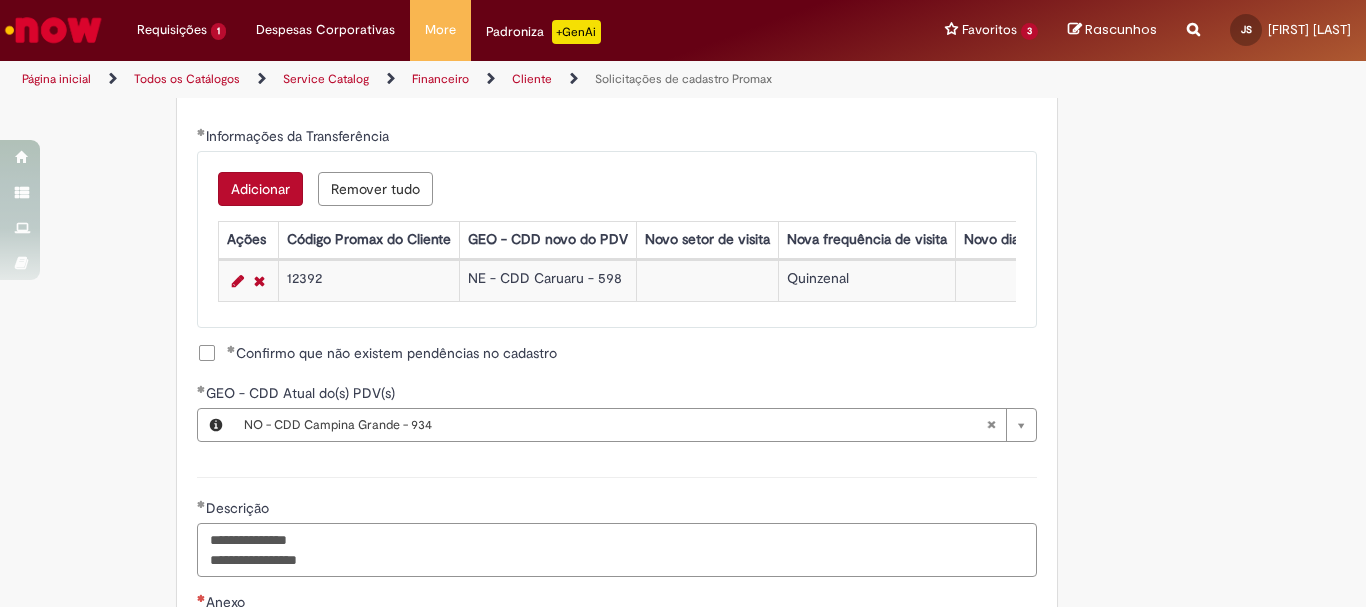 scroll, scrollTop: 1300, scrollLeft: 0, axis: vertical 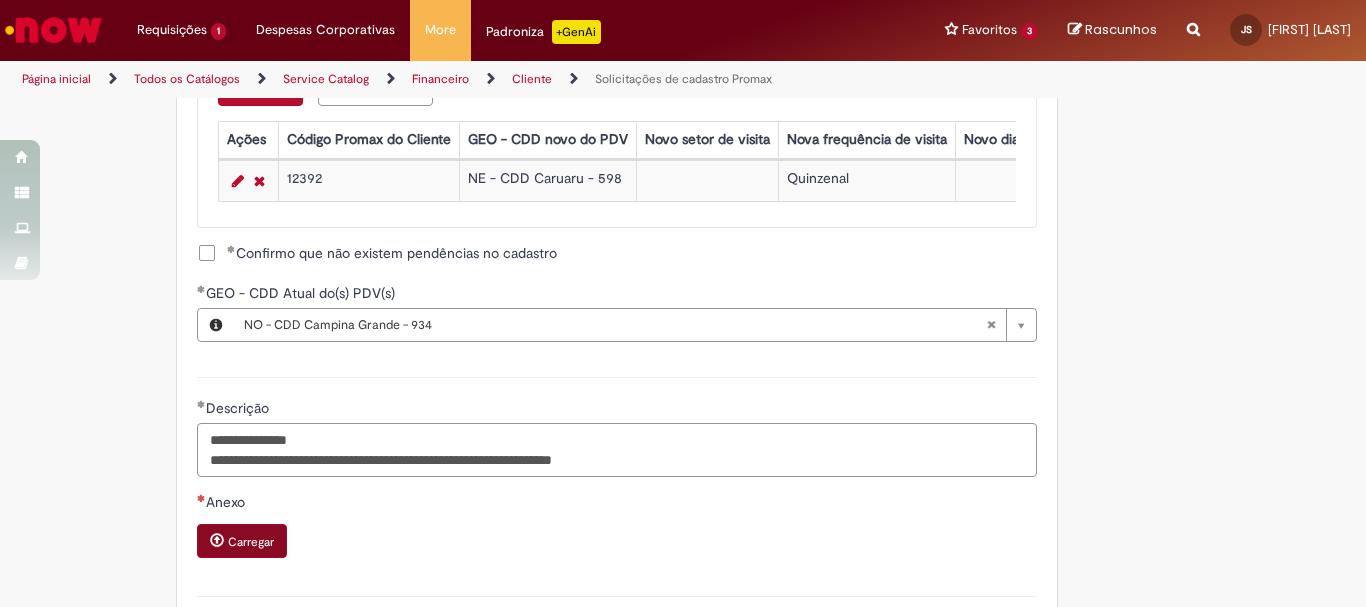 type on "**********" 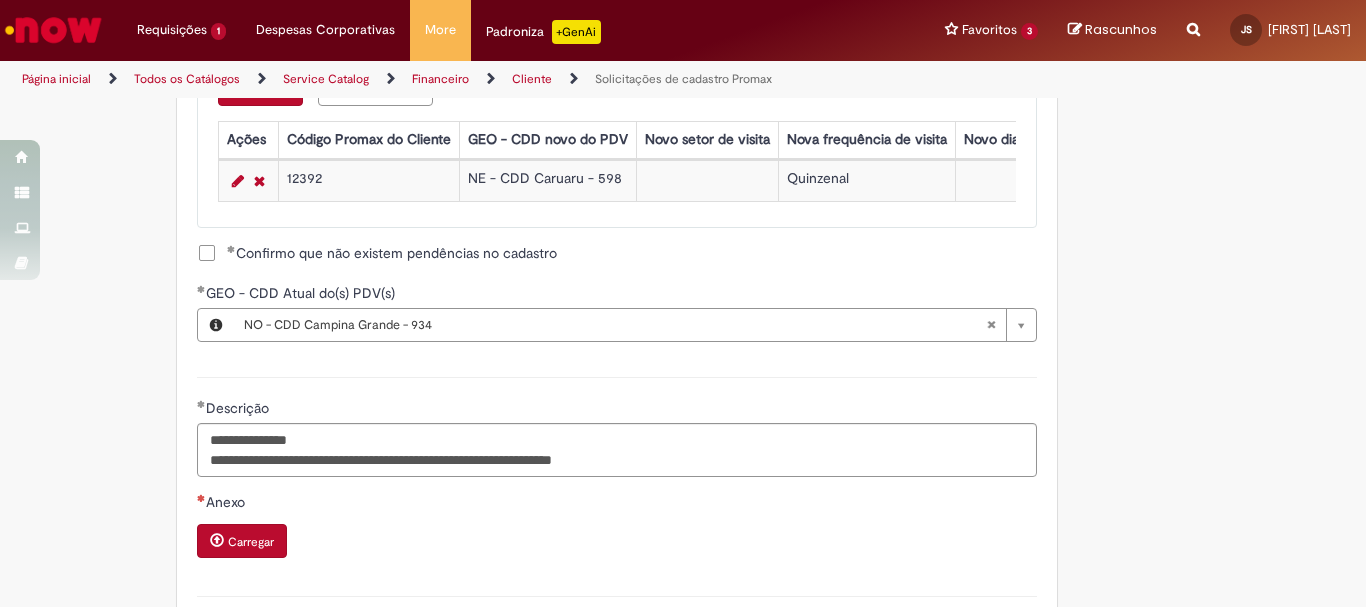 click on "Carregar" at bounding box center [251, 542] 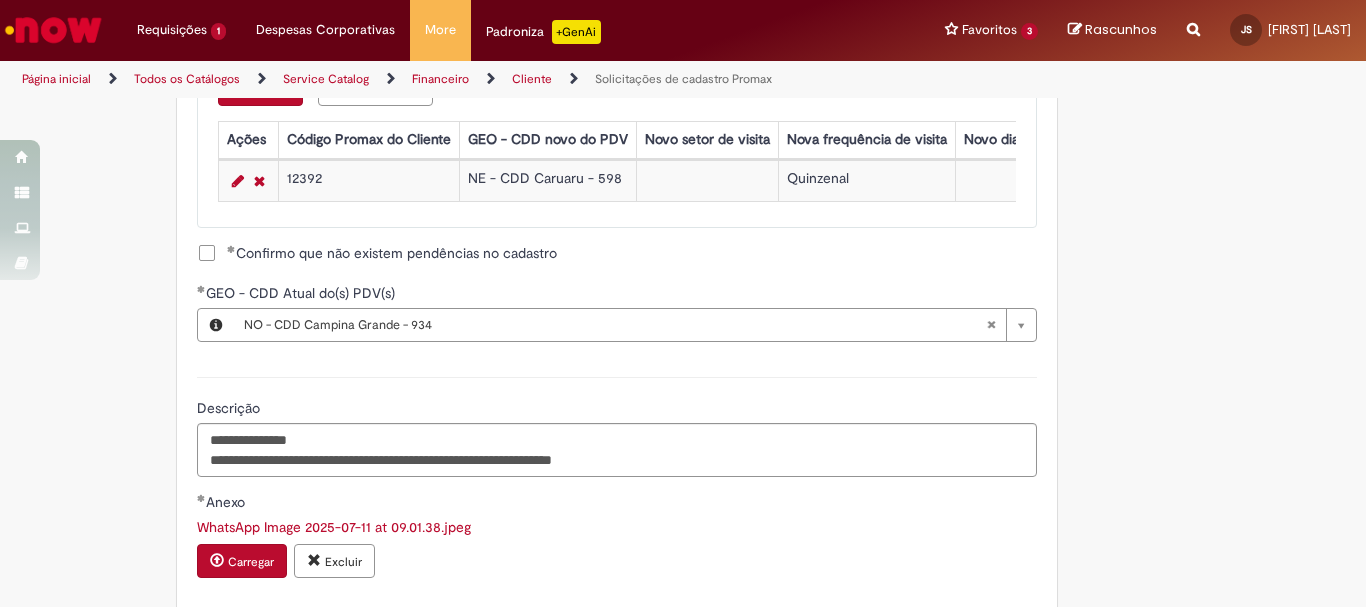 scroll, scrollTop: 1570, scrollLeft: 0, axis: vertical 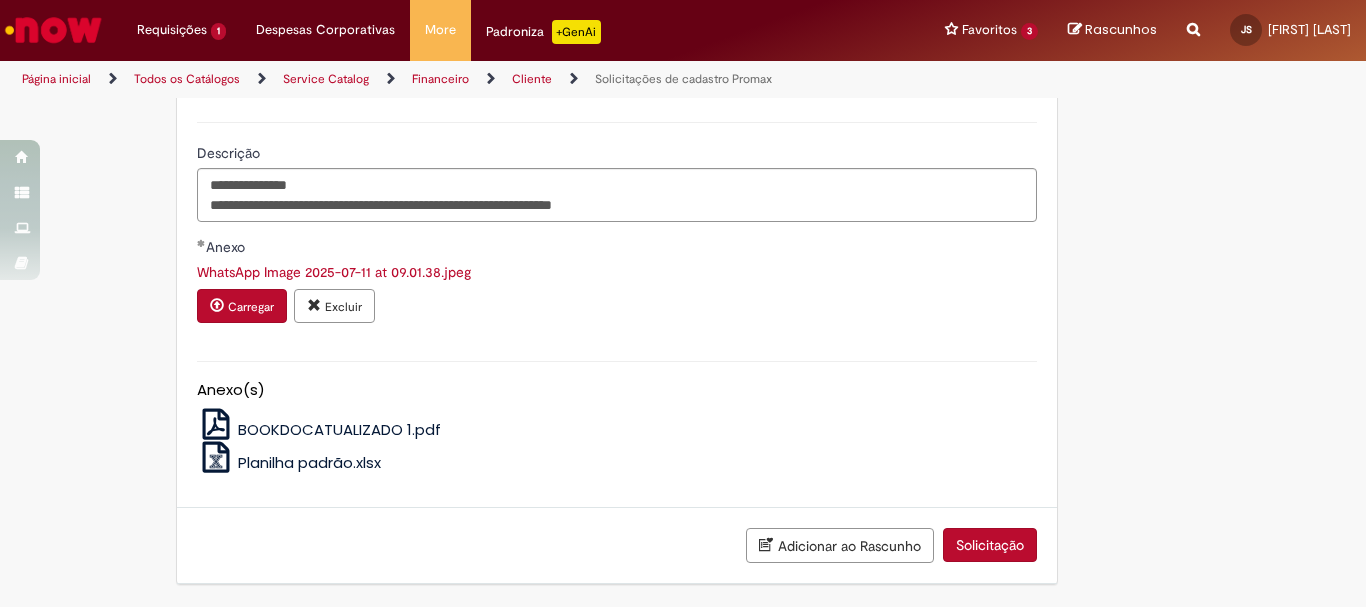 click on "Solicitação" at bounding box center (990, 545) 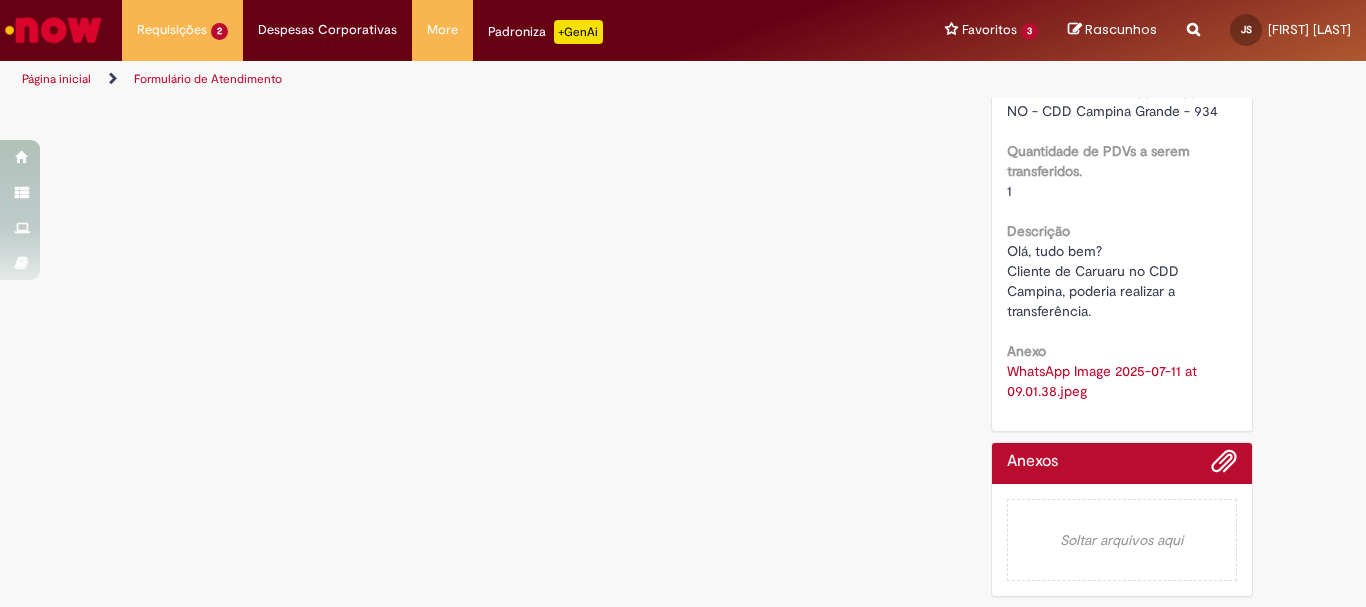 scroll, scrollTop: 0, scrollLeft: 0, axis: both 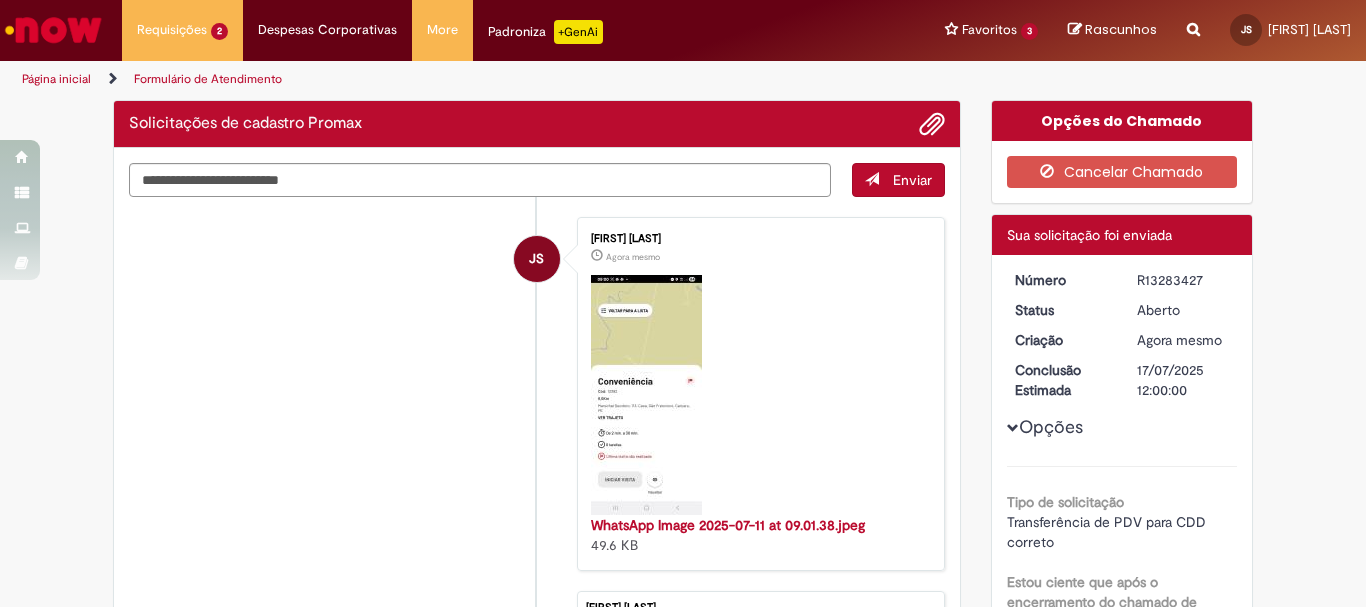 click on "Enviar" at bounding box center (898, 180) 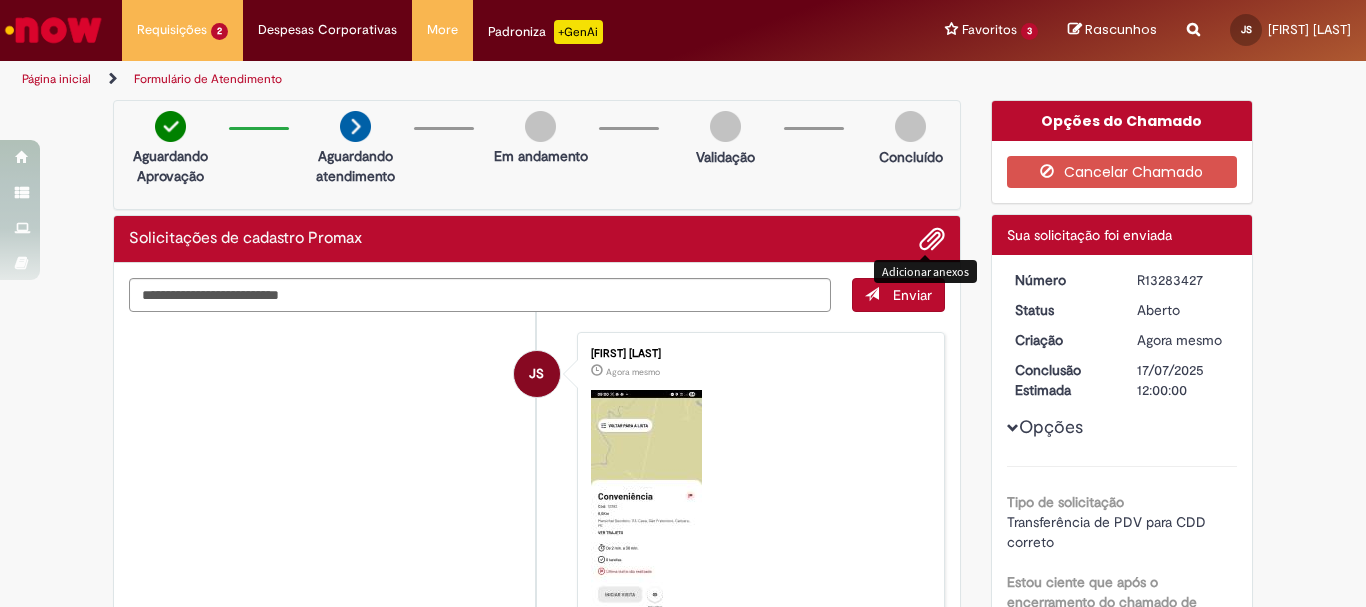 click at bounding box center [932, 240] 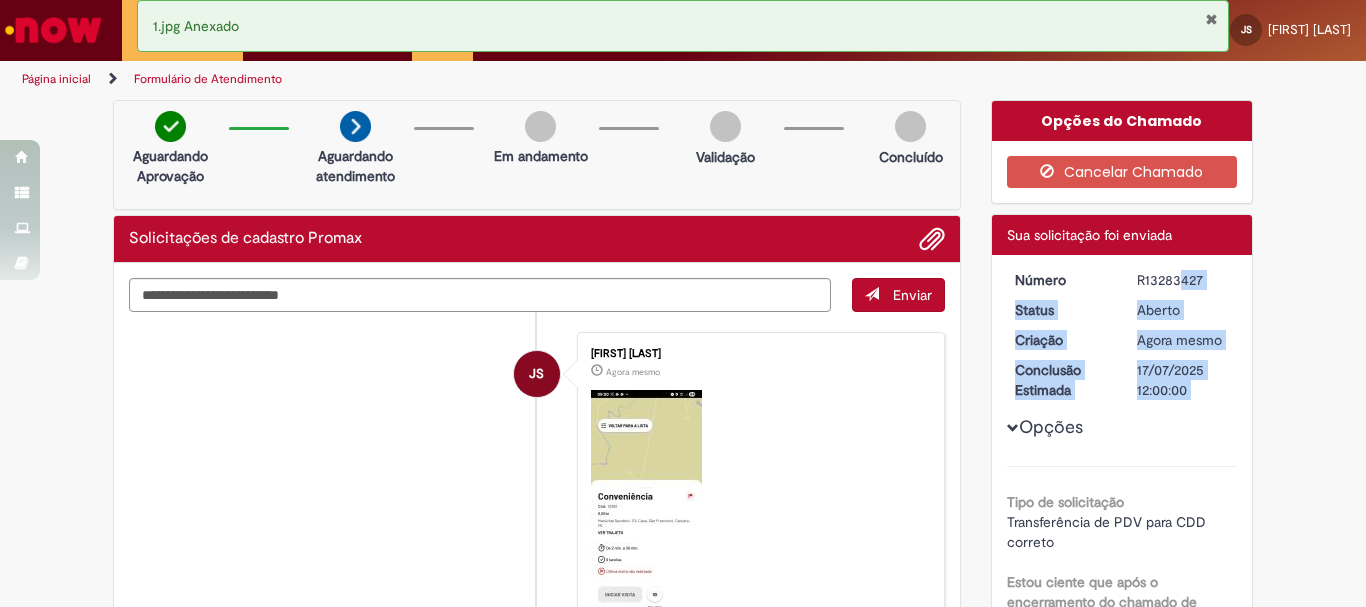 drag, startPoint x: 1201, startPoint y: 268, endPoint x: 1127, endPoint y: 274, distance: 74.24284 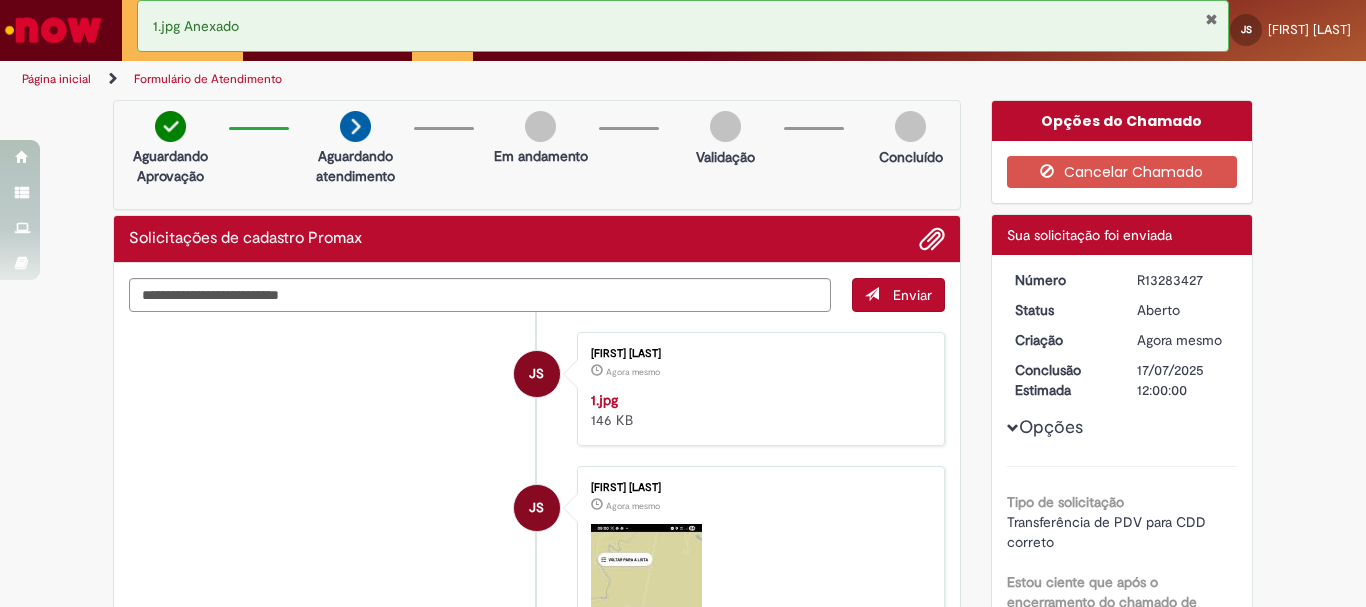 drag, startPoint x: 1172, startPoint y: 279, endPoint x: 1116, endPoint y: 279, distance: 56 